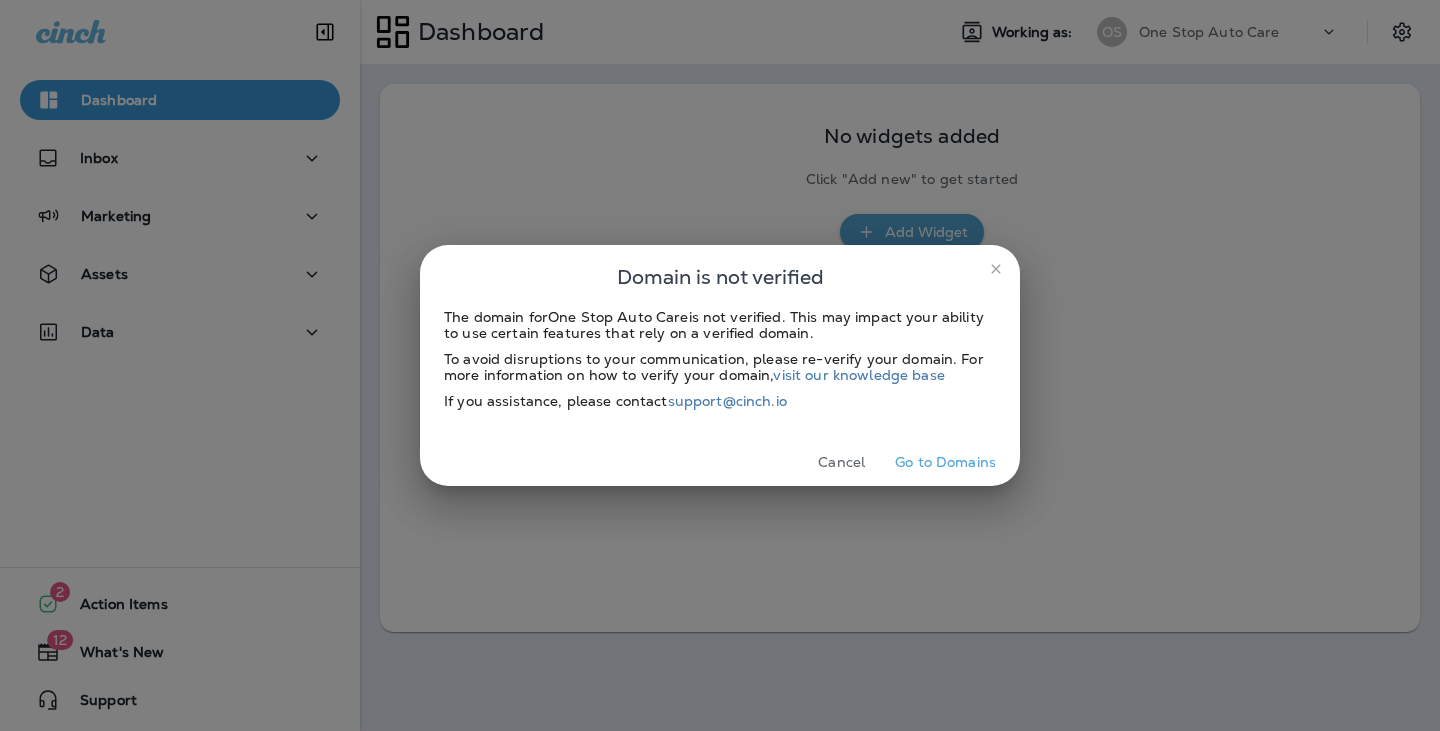 scroll, scrollTop: 0, scrollLeft: 0, axis: both 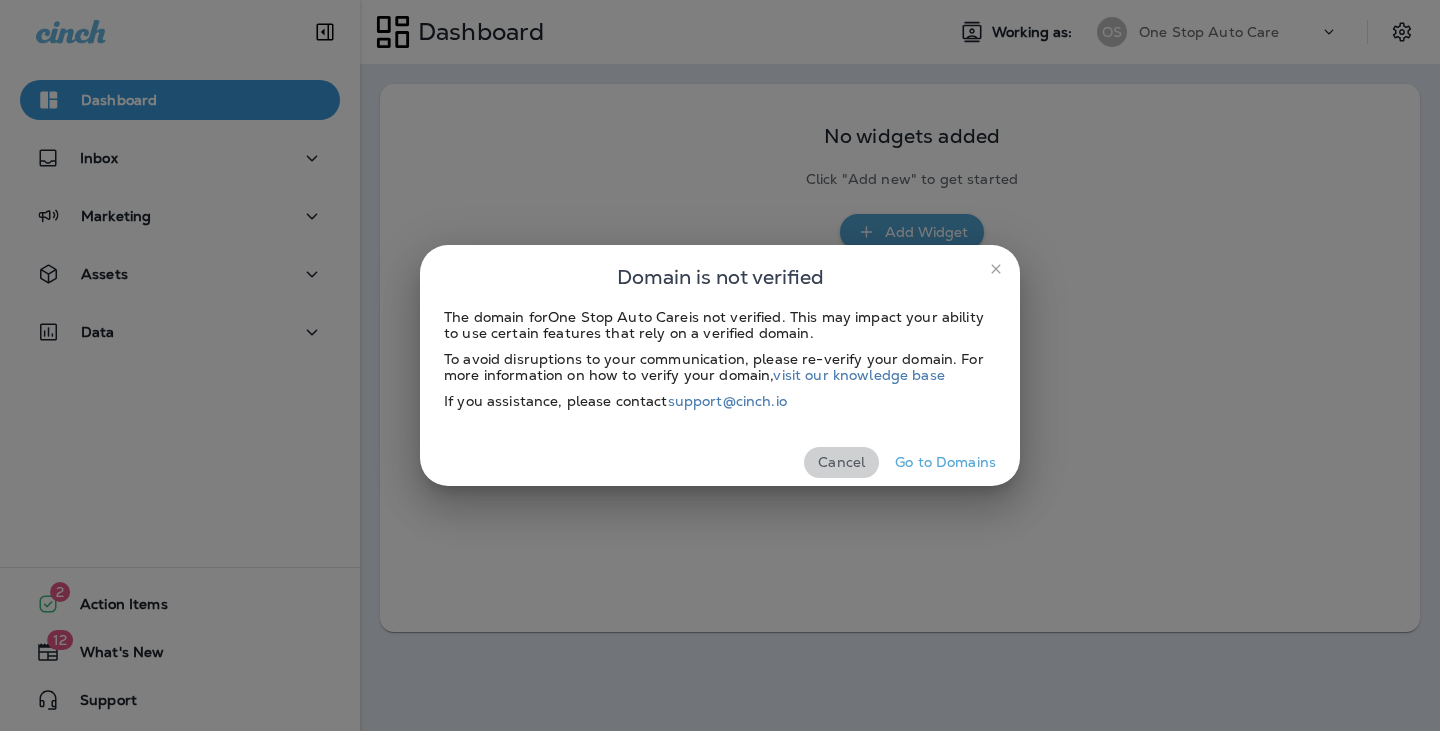 click on "Cancel" at bounding box center [841, 462] 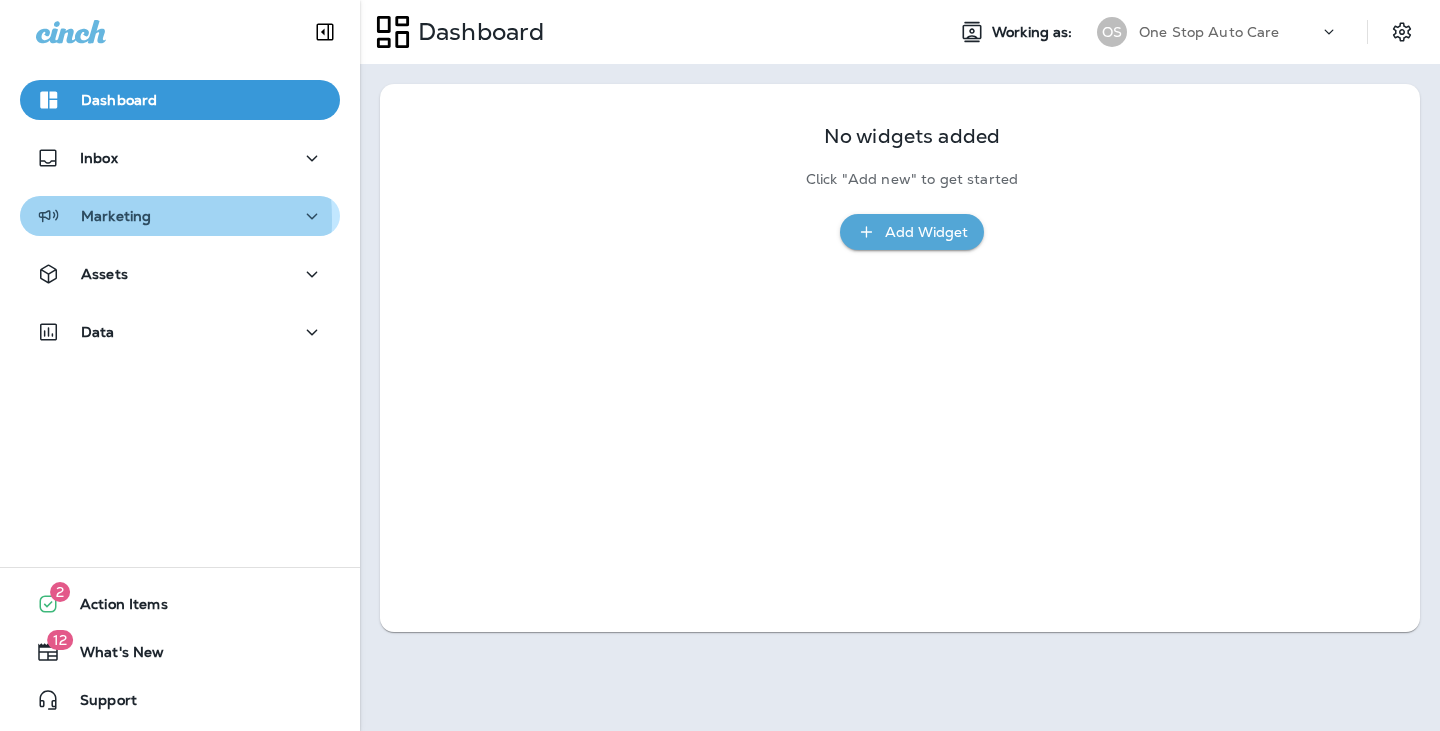 click on "Marketing" at bounding box center (93, 216) 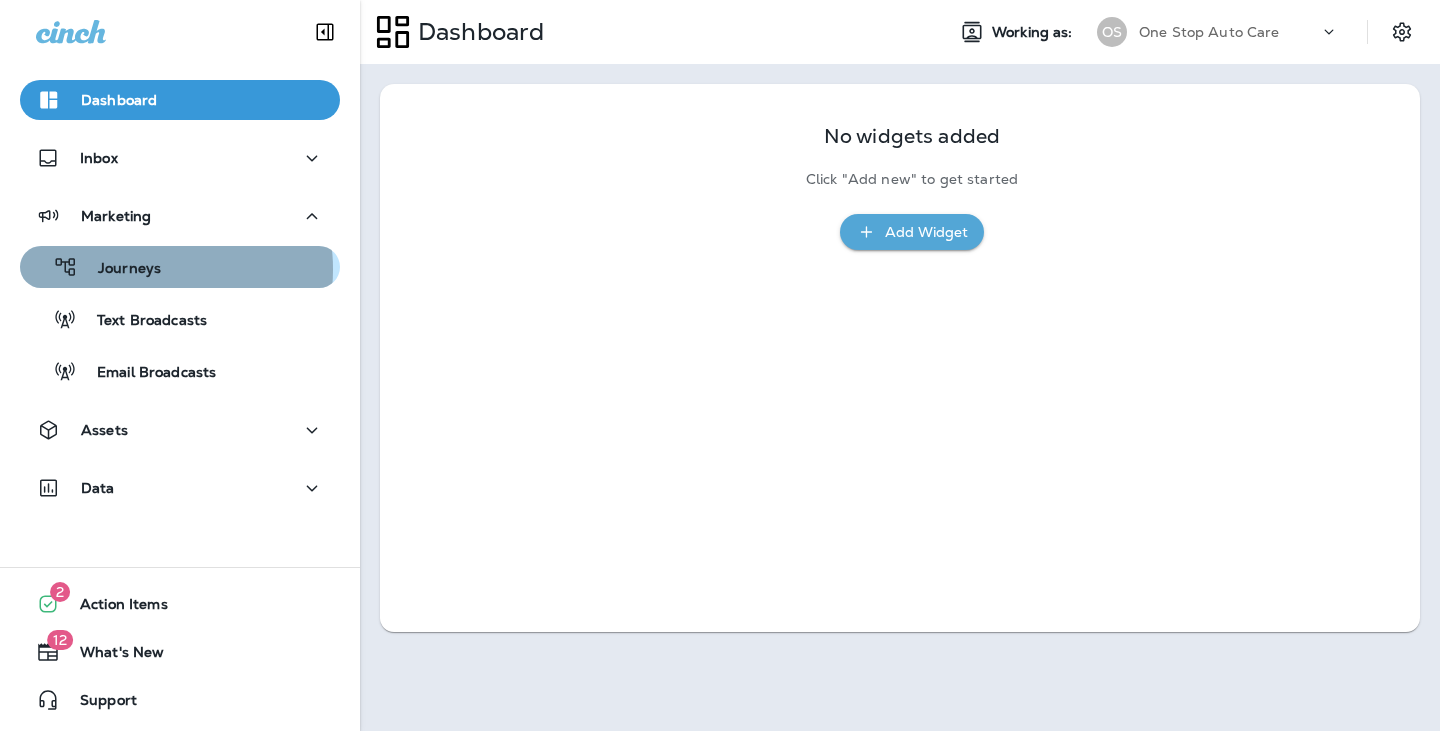 click on "Journeys" at bounding box center (119, 269) 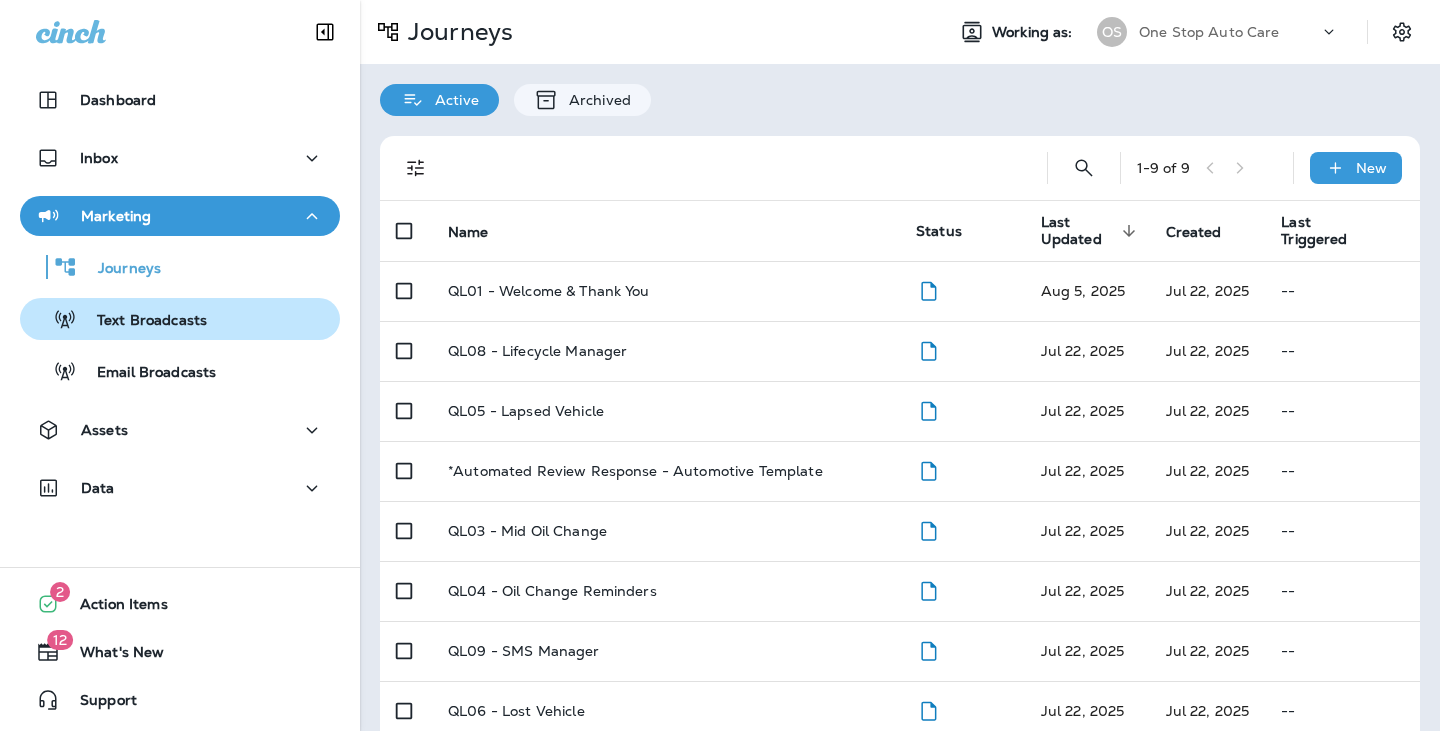 click on "Text Broadcasts" at bounding box center [142, 321] 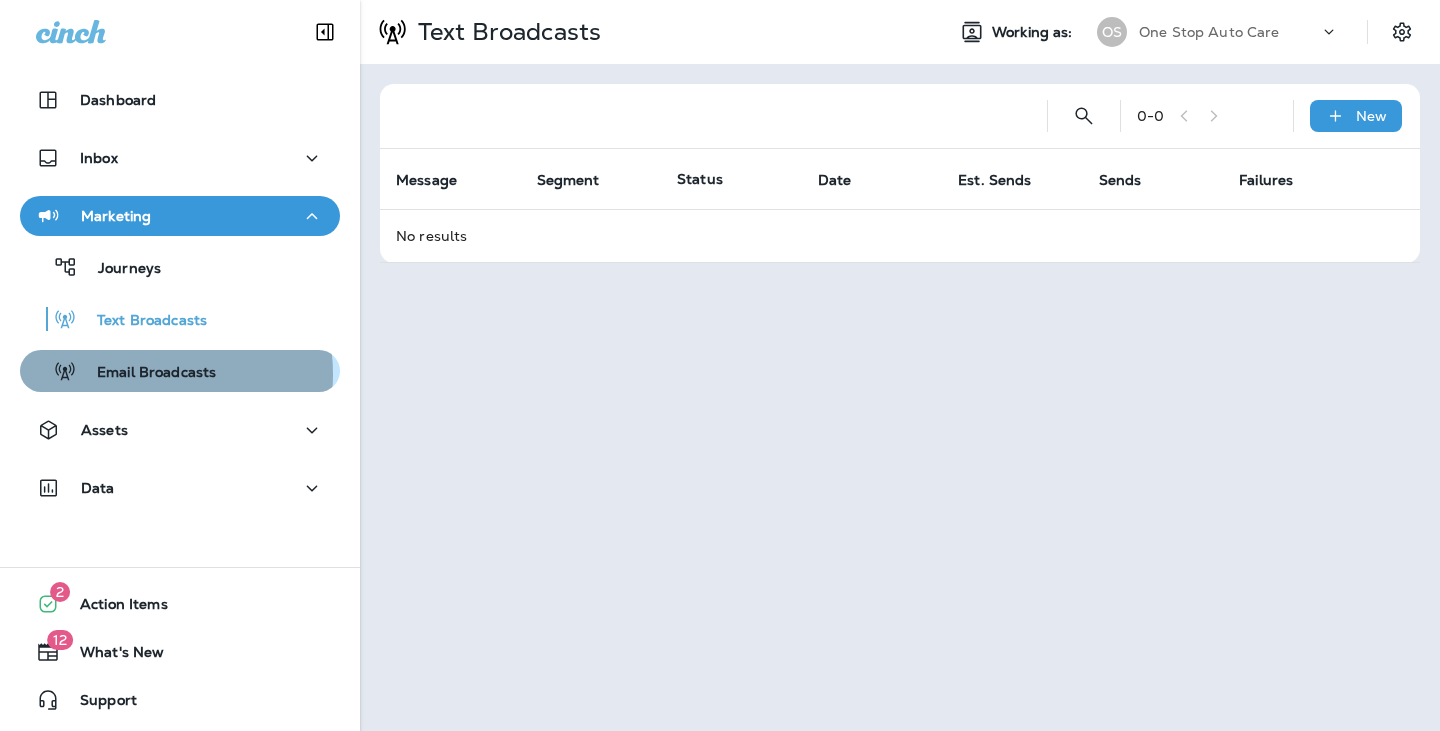 click on "Email Broadcasts" at bounding box center [146, 373] 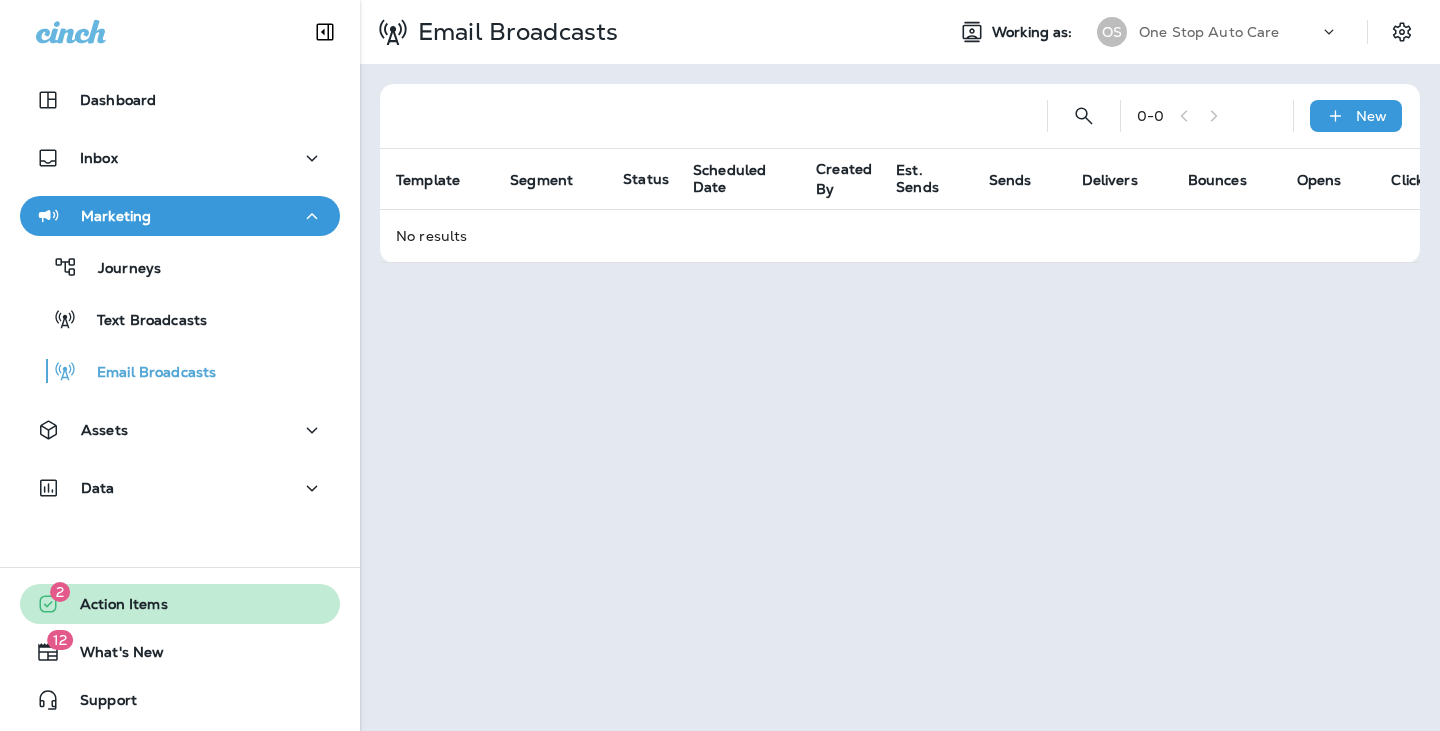 click on "Action Items" at bounding box center [114, 608] 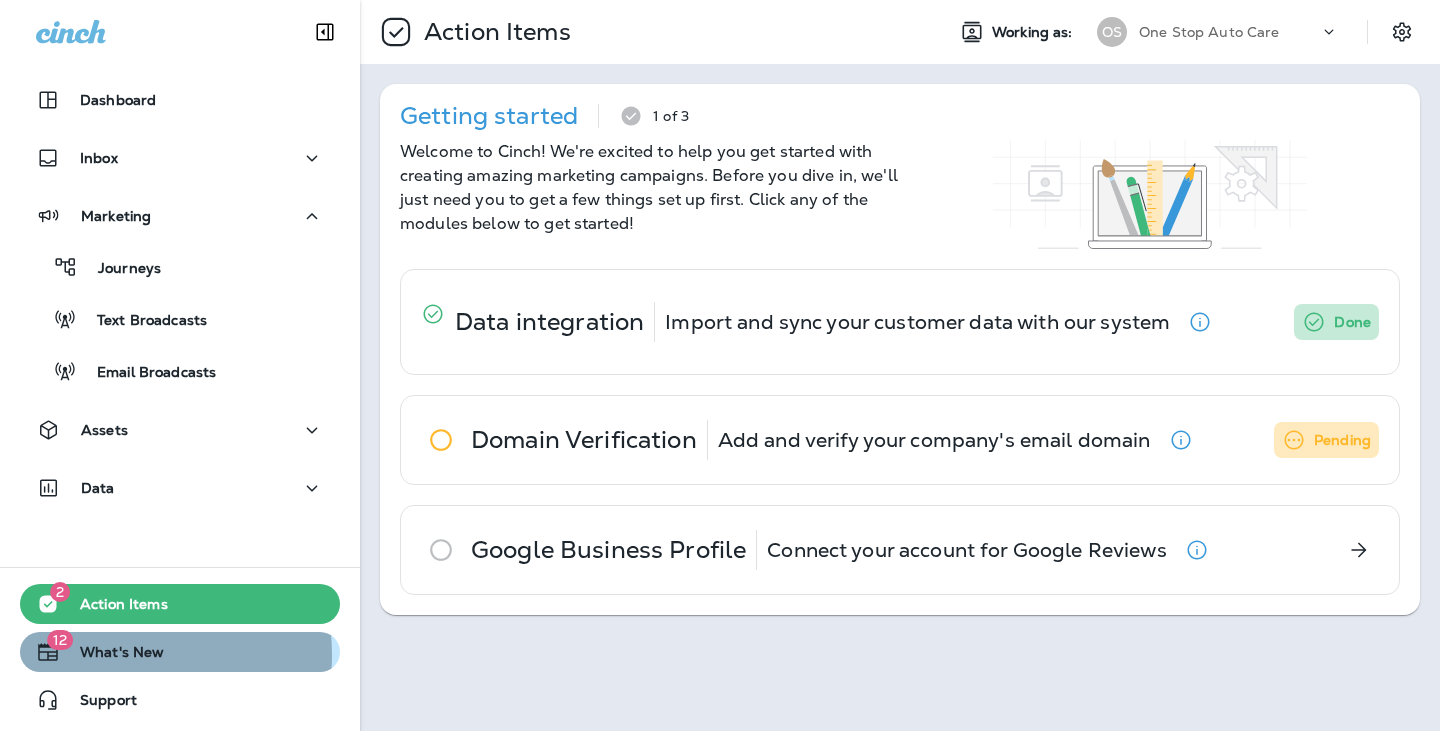 click on "What's New" at bounding box center (112, 656) 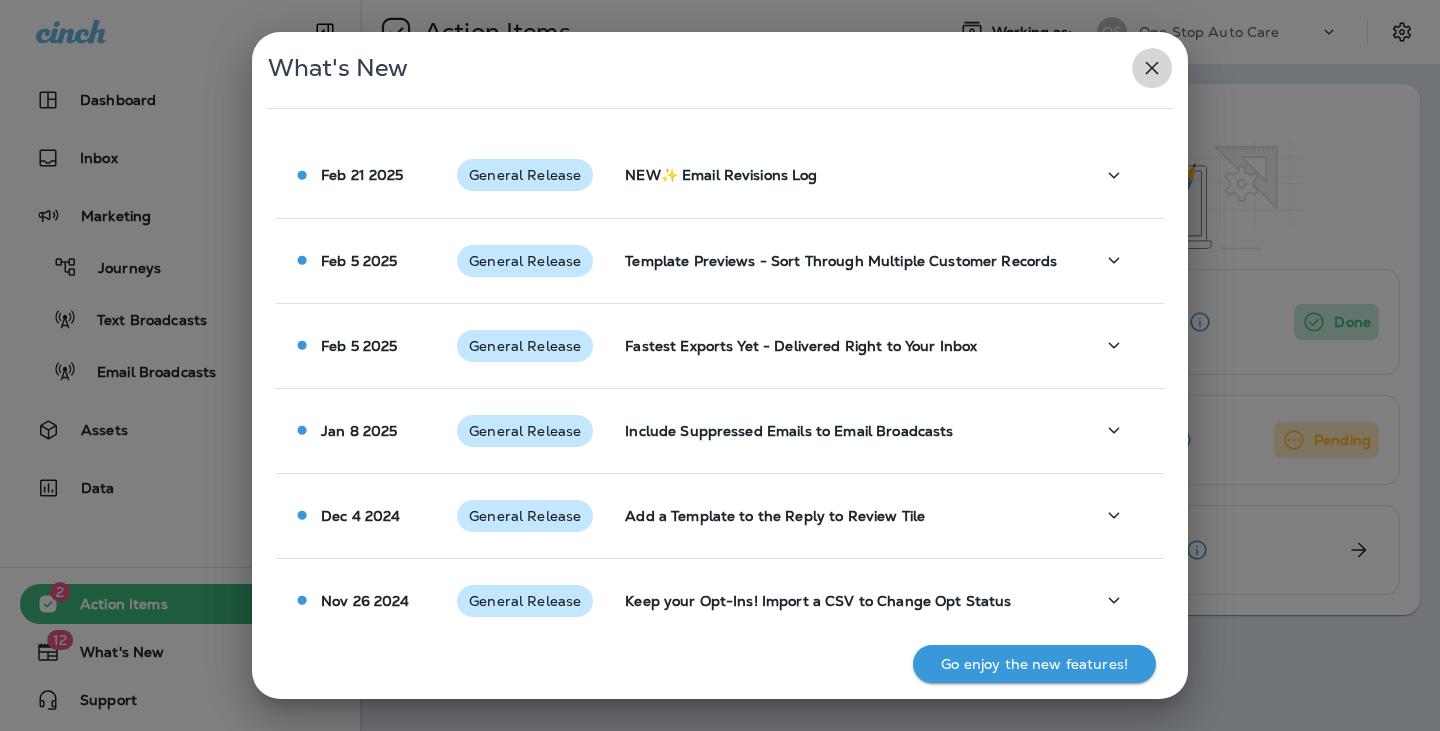 click 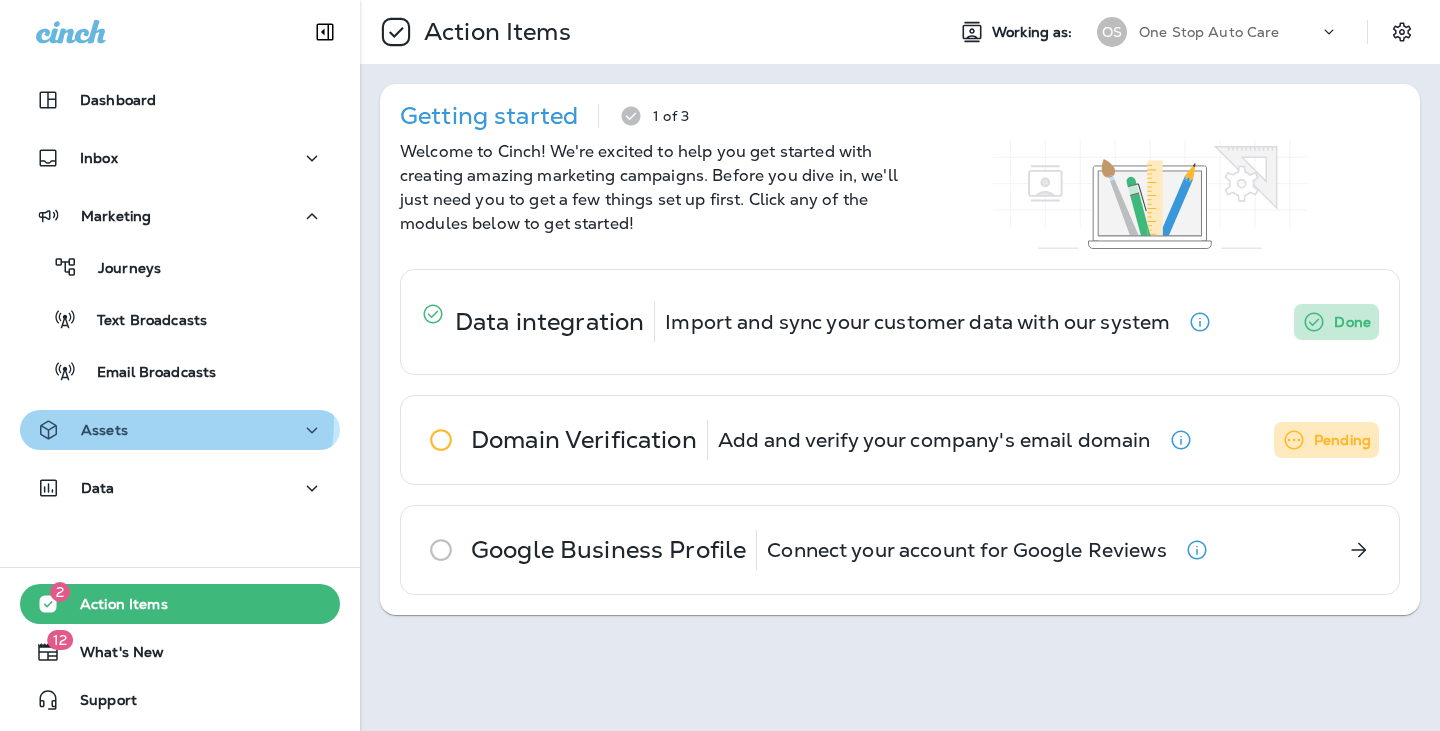 click on "Assets" at bounding box center [180, 430] 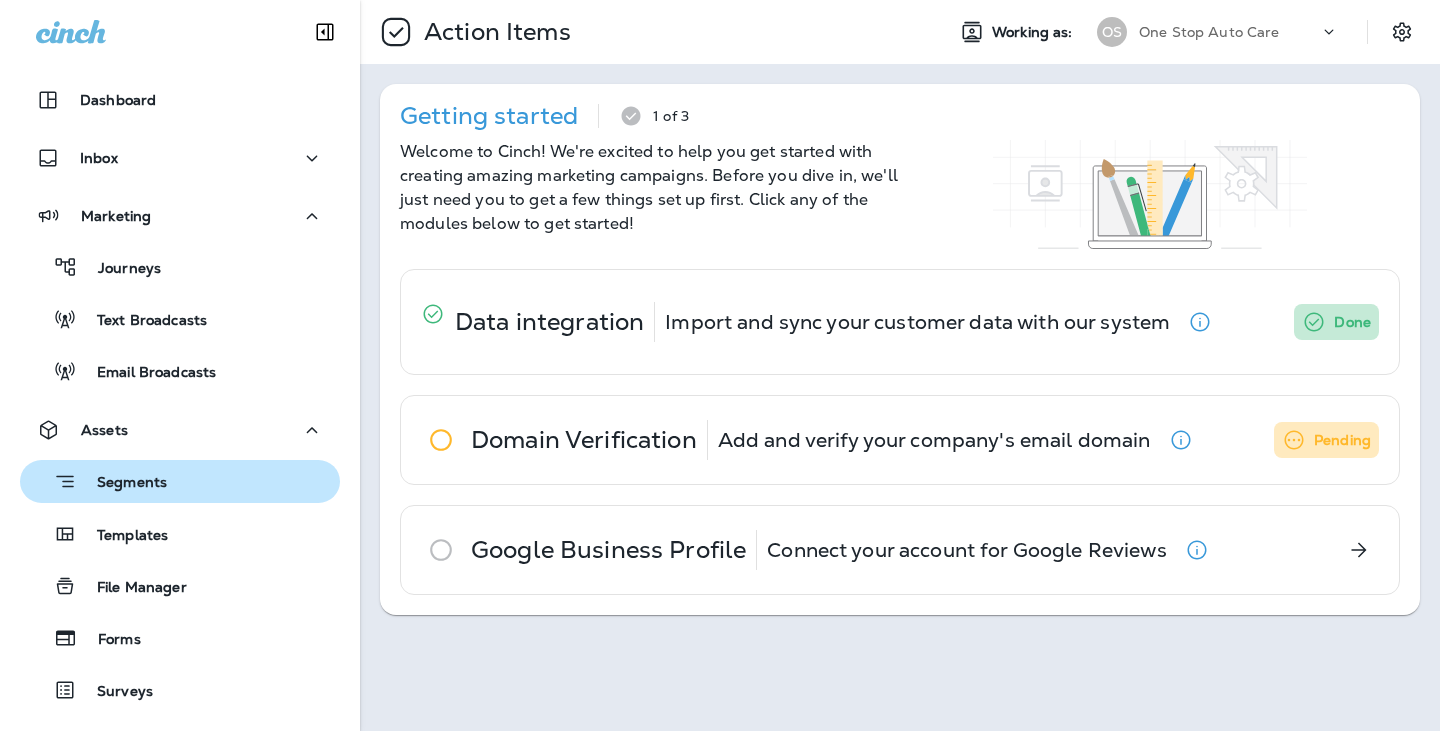 click on "Segments" at bounding box center (122, 484) 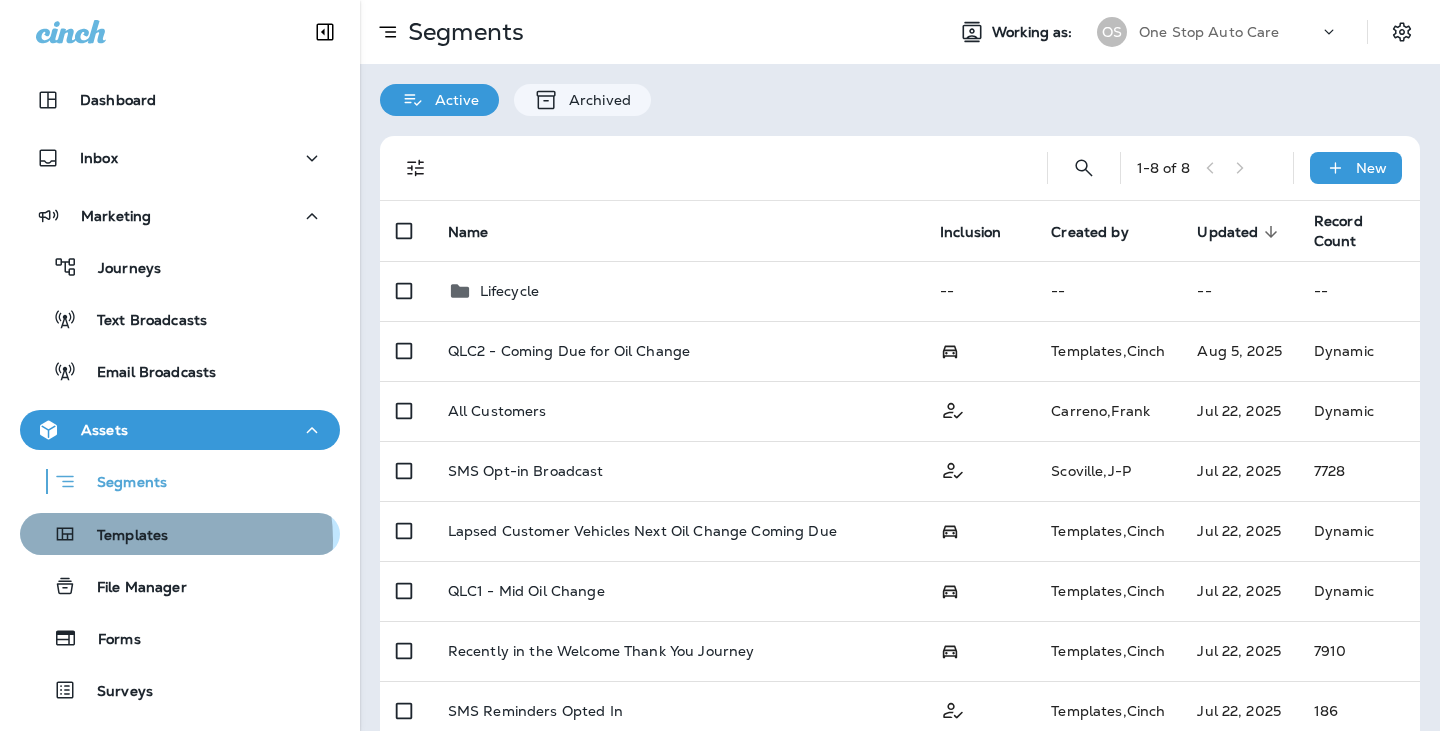click on "Templates" at bounding box center (122, 536) 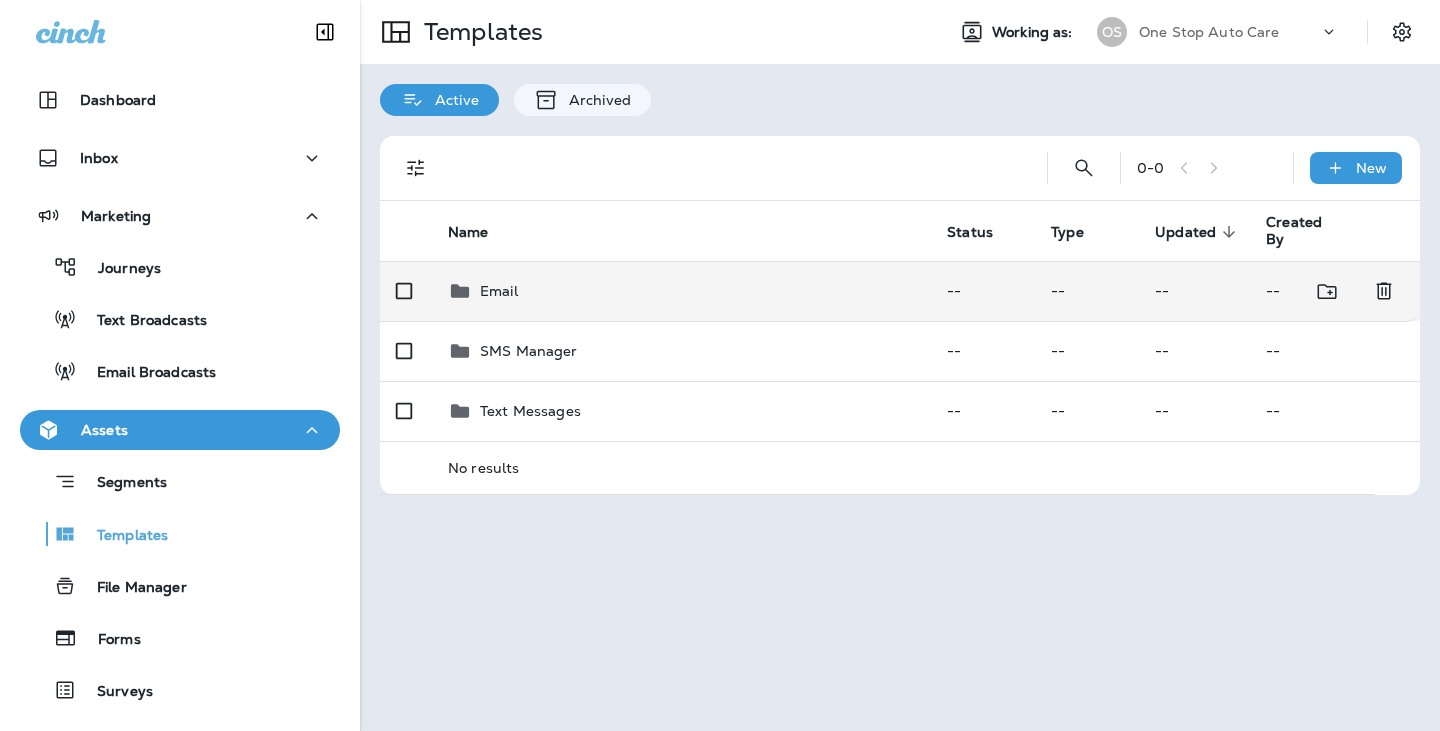 click on "Email" at bounding box center (499, 291) 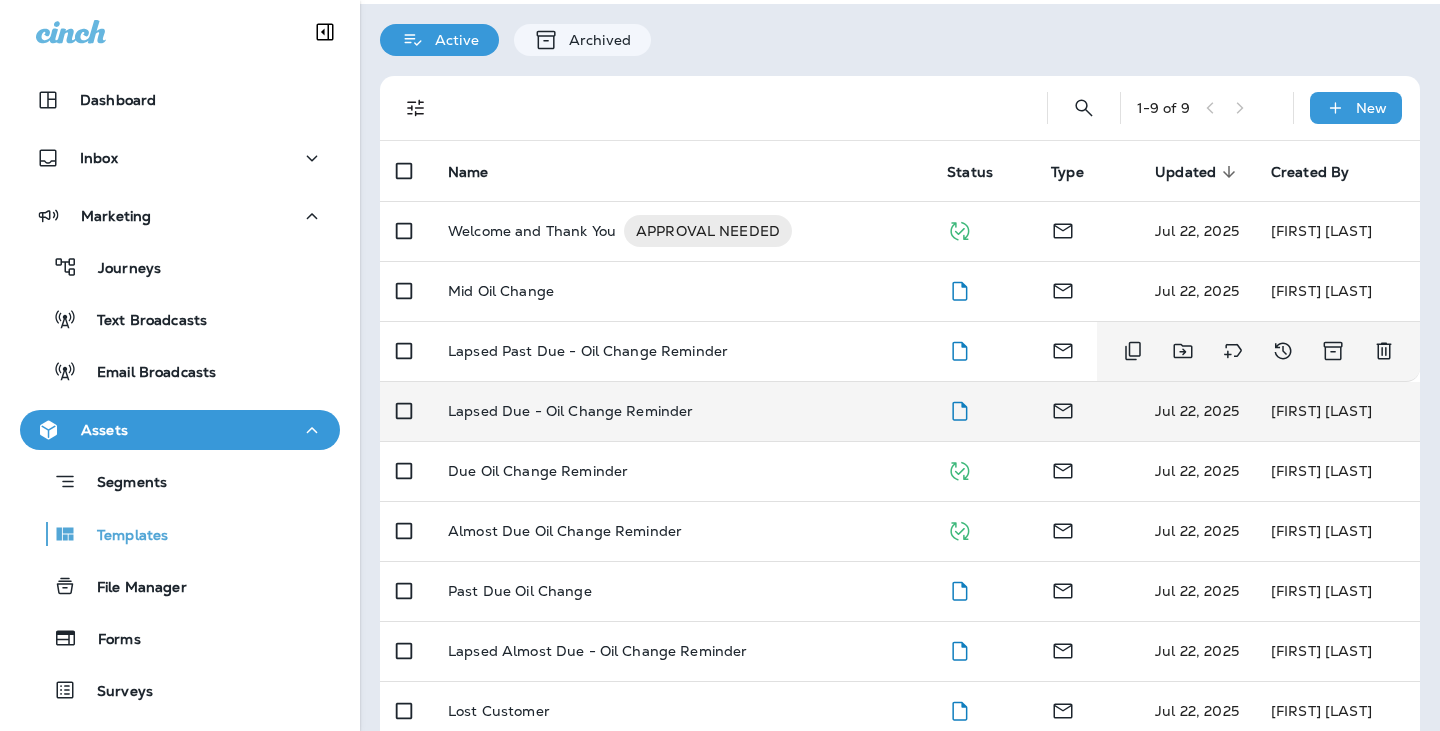 scroll, scrollTop: 91, scrollLeft: 0, axis: vertical 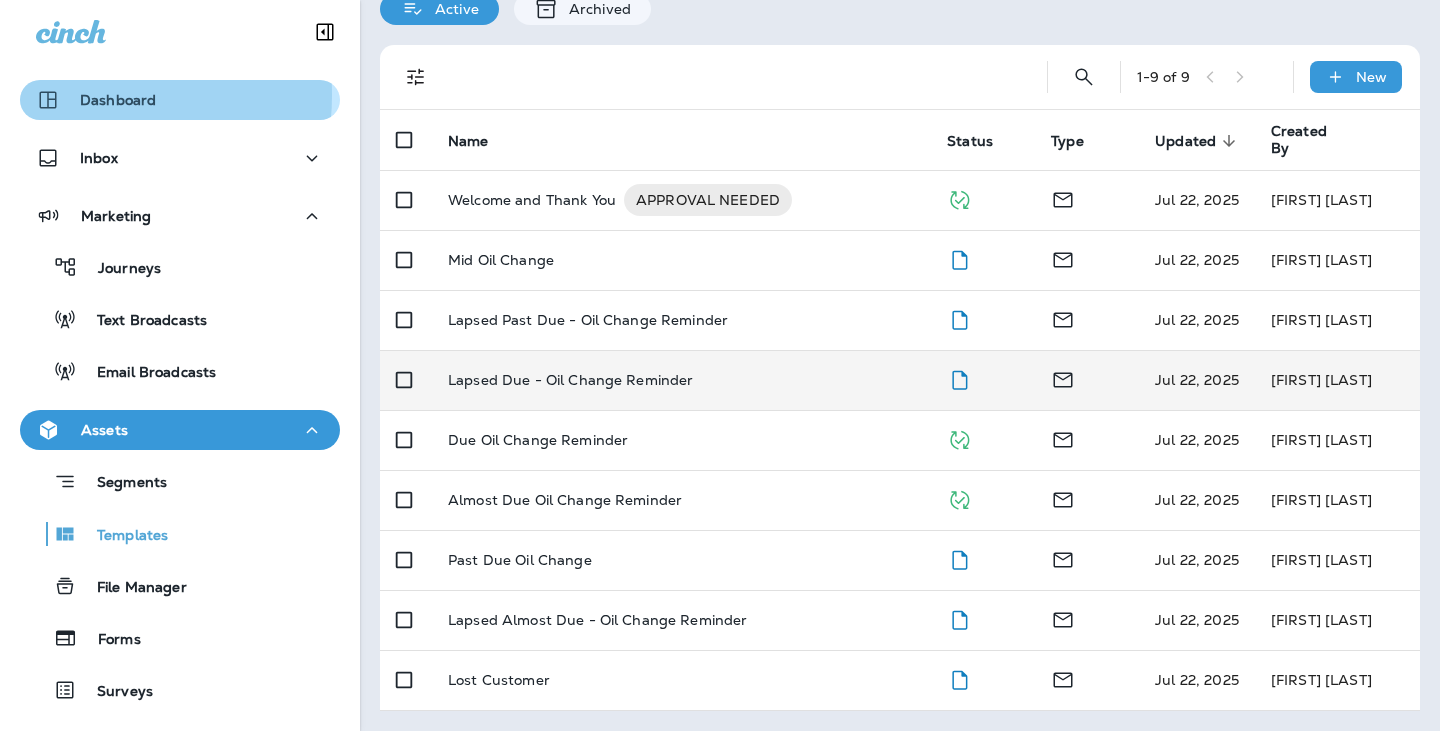 click on "Dashboard" at bounding box center (96, 100) 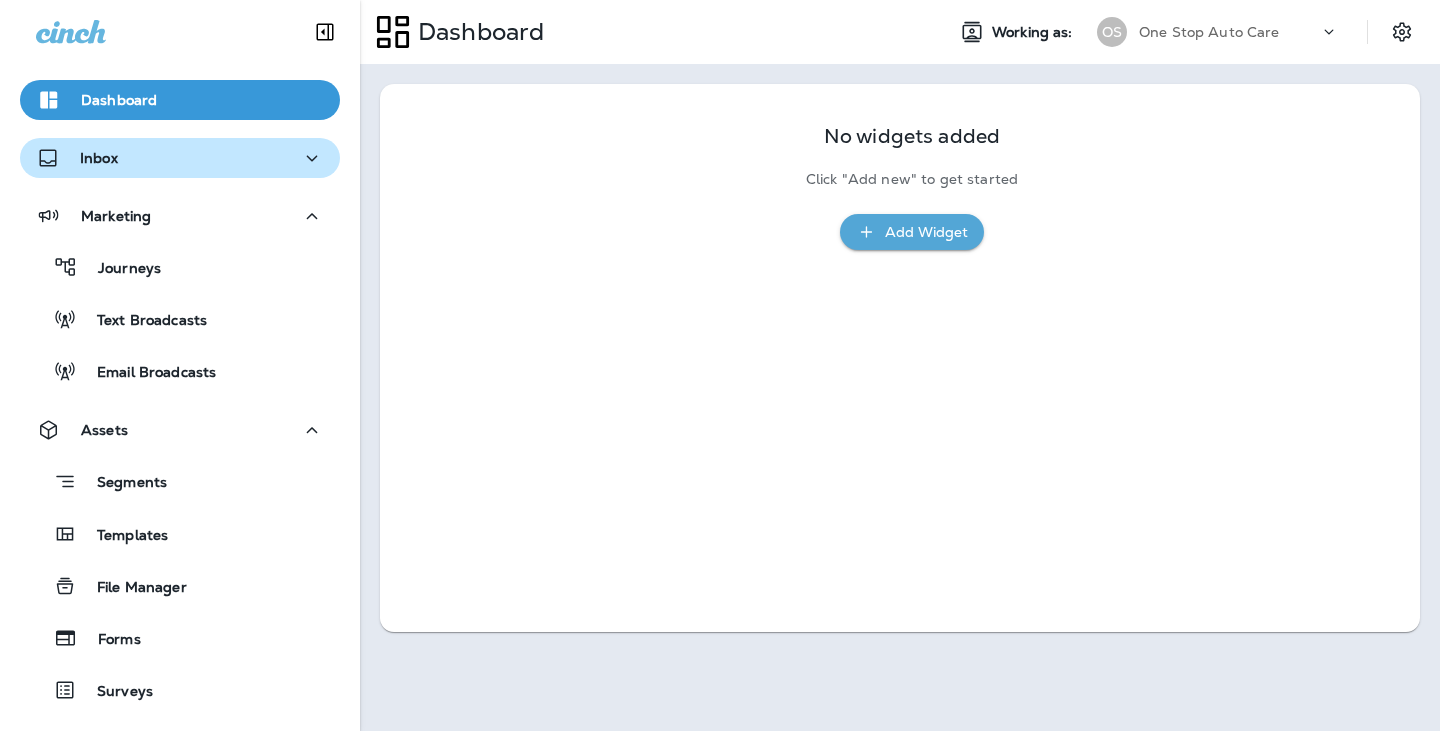 click on "Inbox" at bounding box center [180, 158] 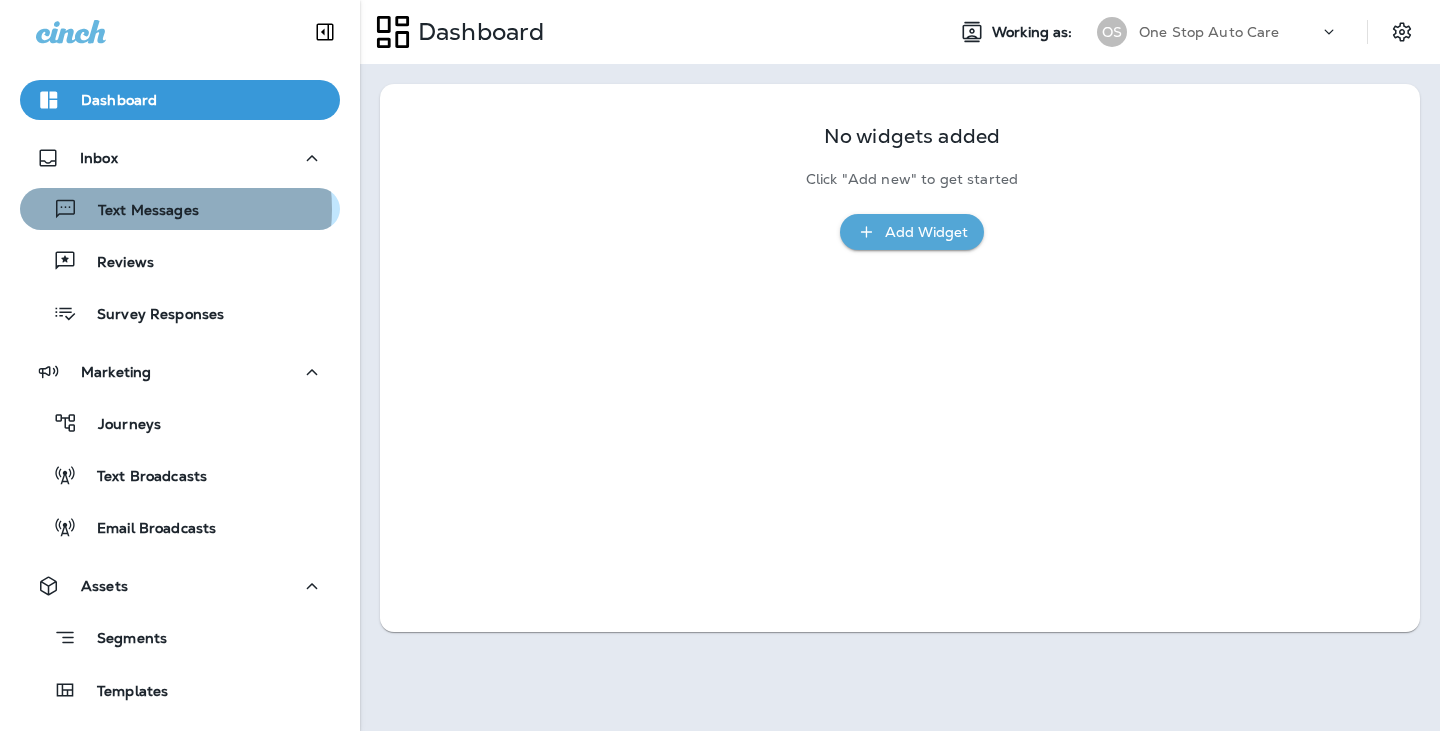 click on "Text Messages" at bounding box center [138, 211] 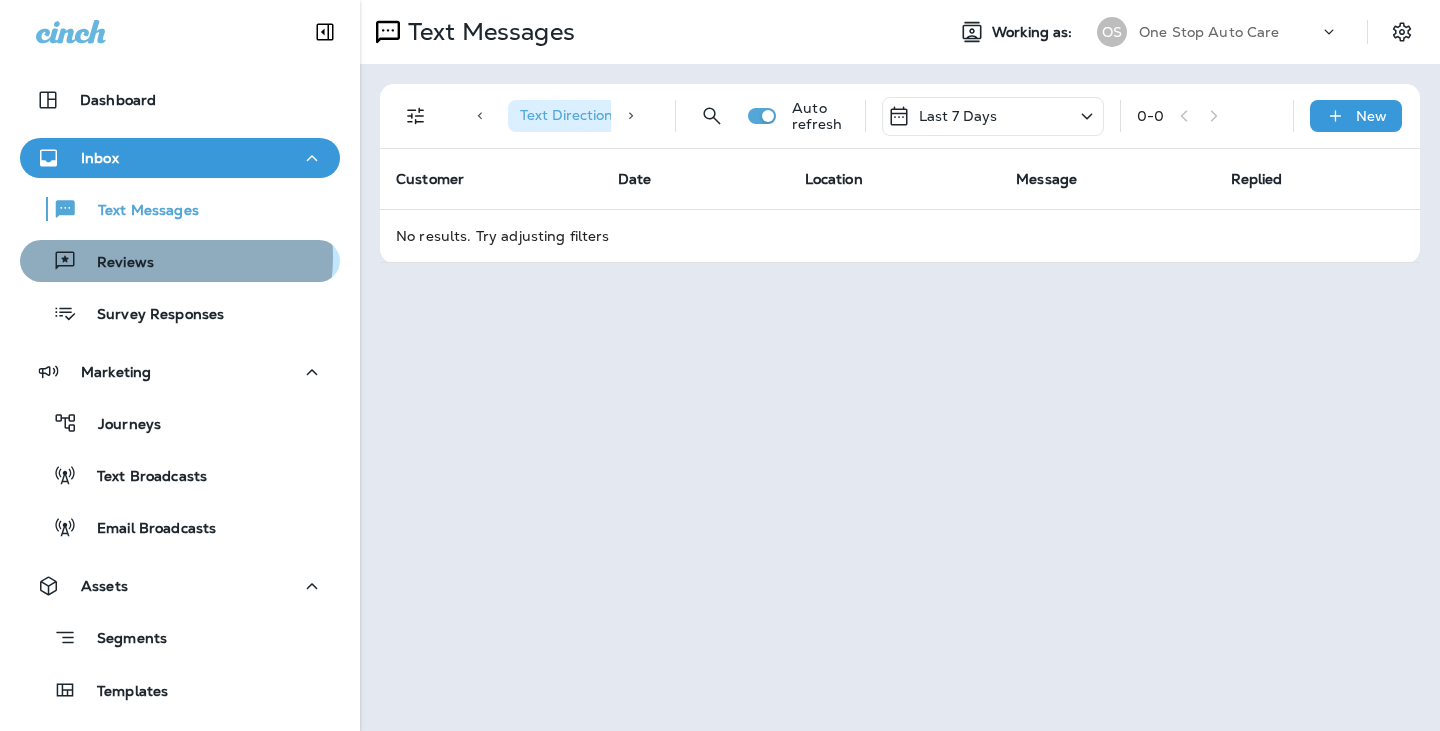 click on "Reviews" at bounding box center (115, 263) 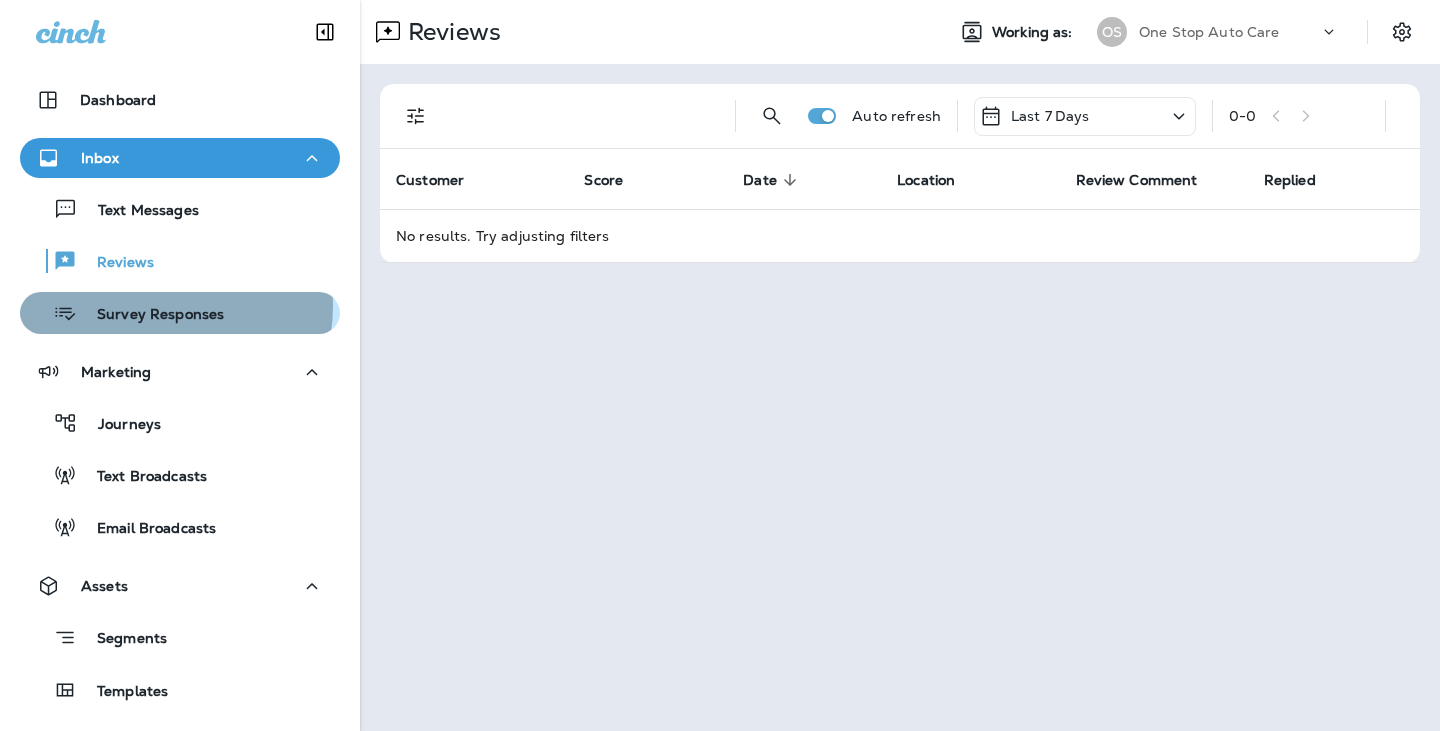 click on "Survey Responses" at bounding box center [150, 315] 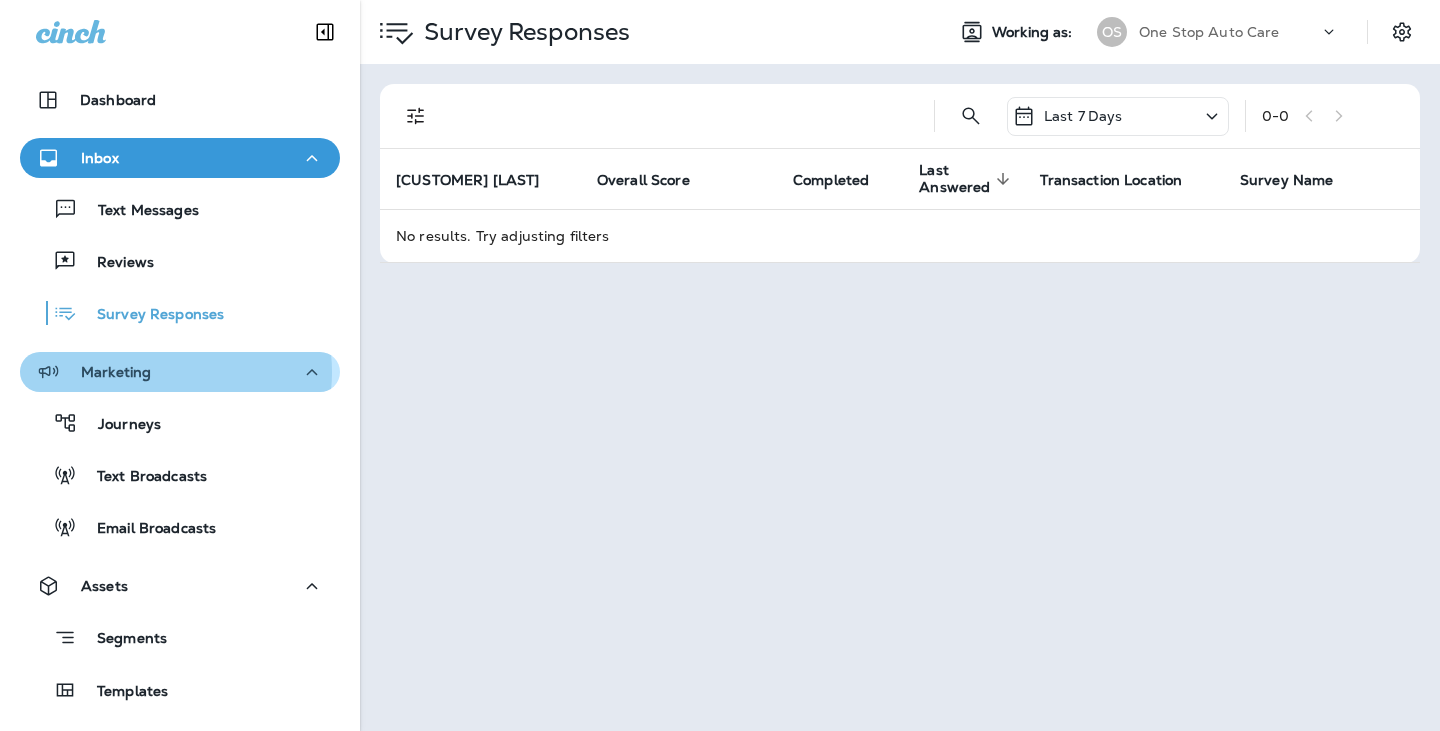 click on "Marketing" at bounding box center (180, 372) 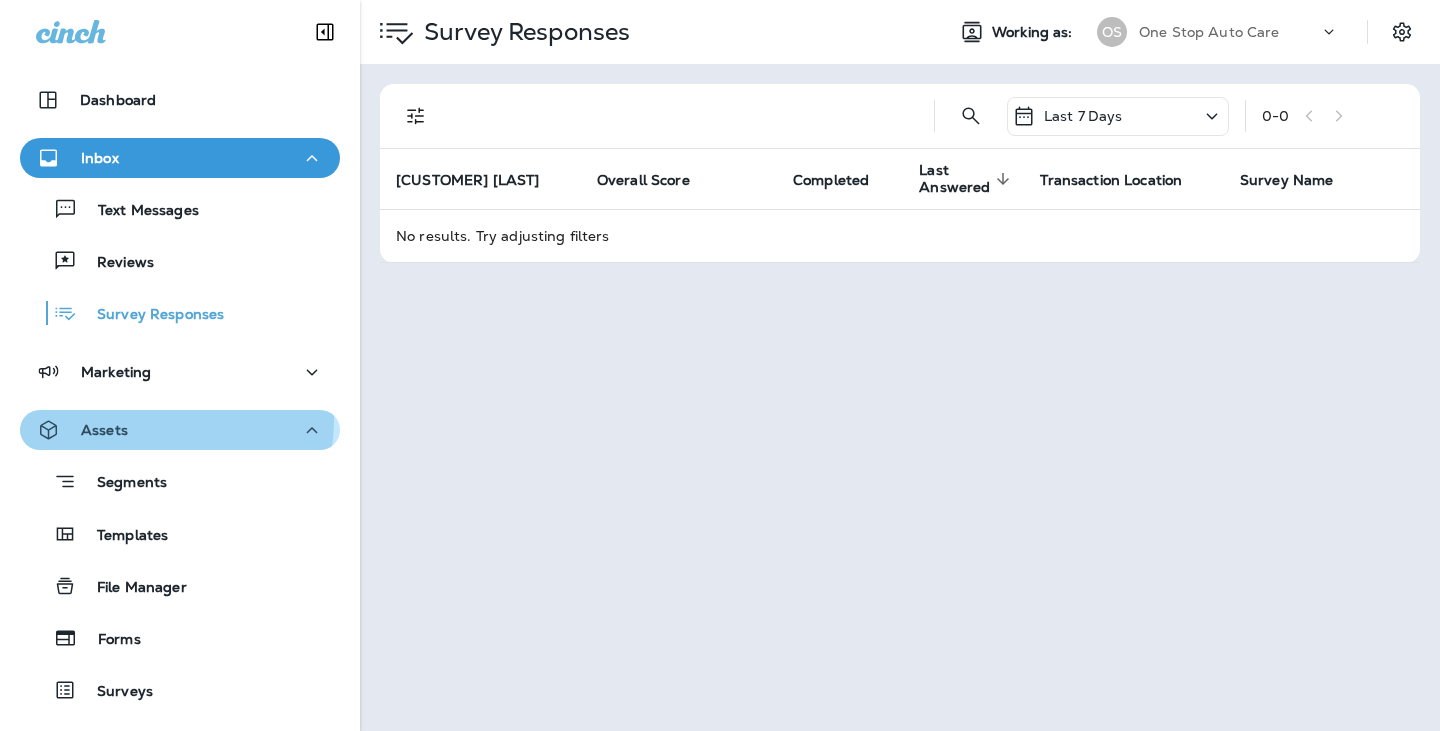 click on "Assets" at bounding box center [180, 430] 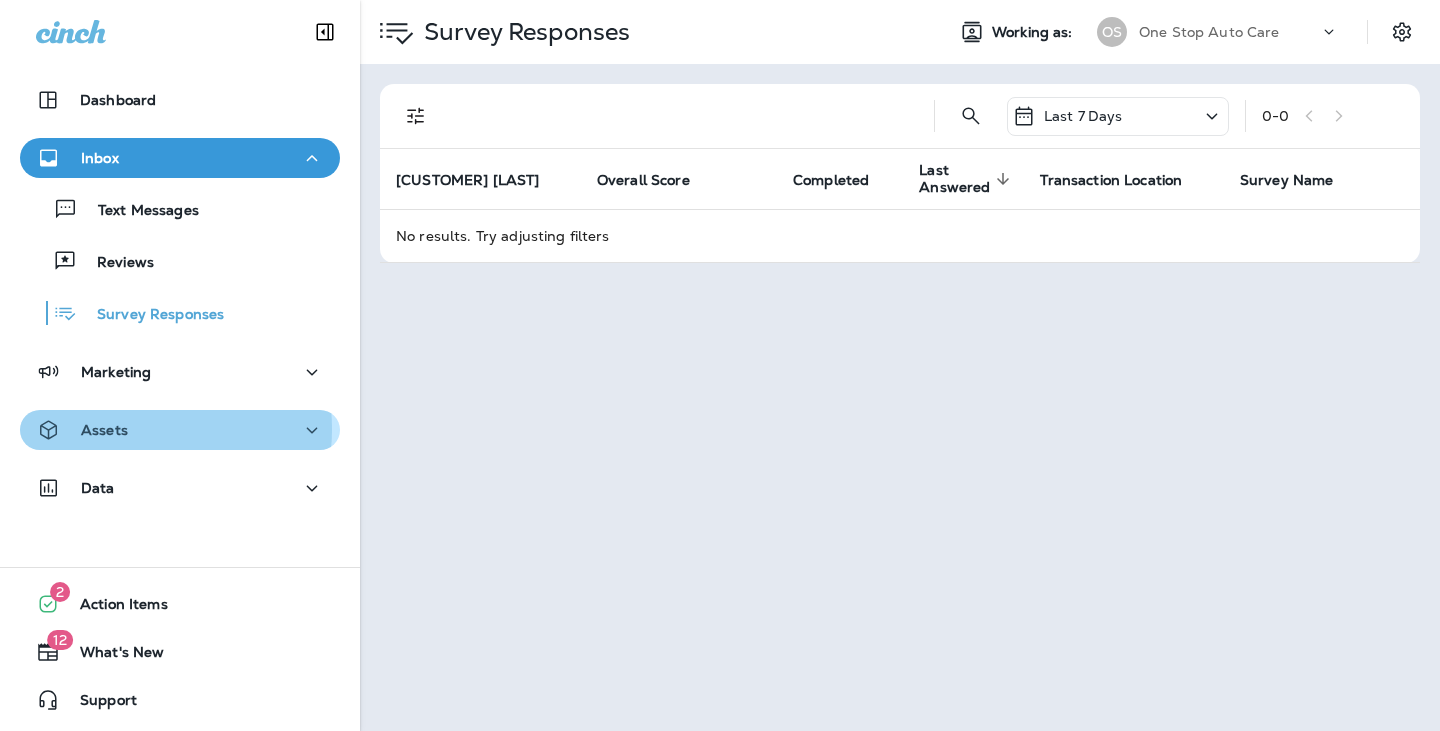 click on "Assets" at bounding box center [180, 430] 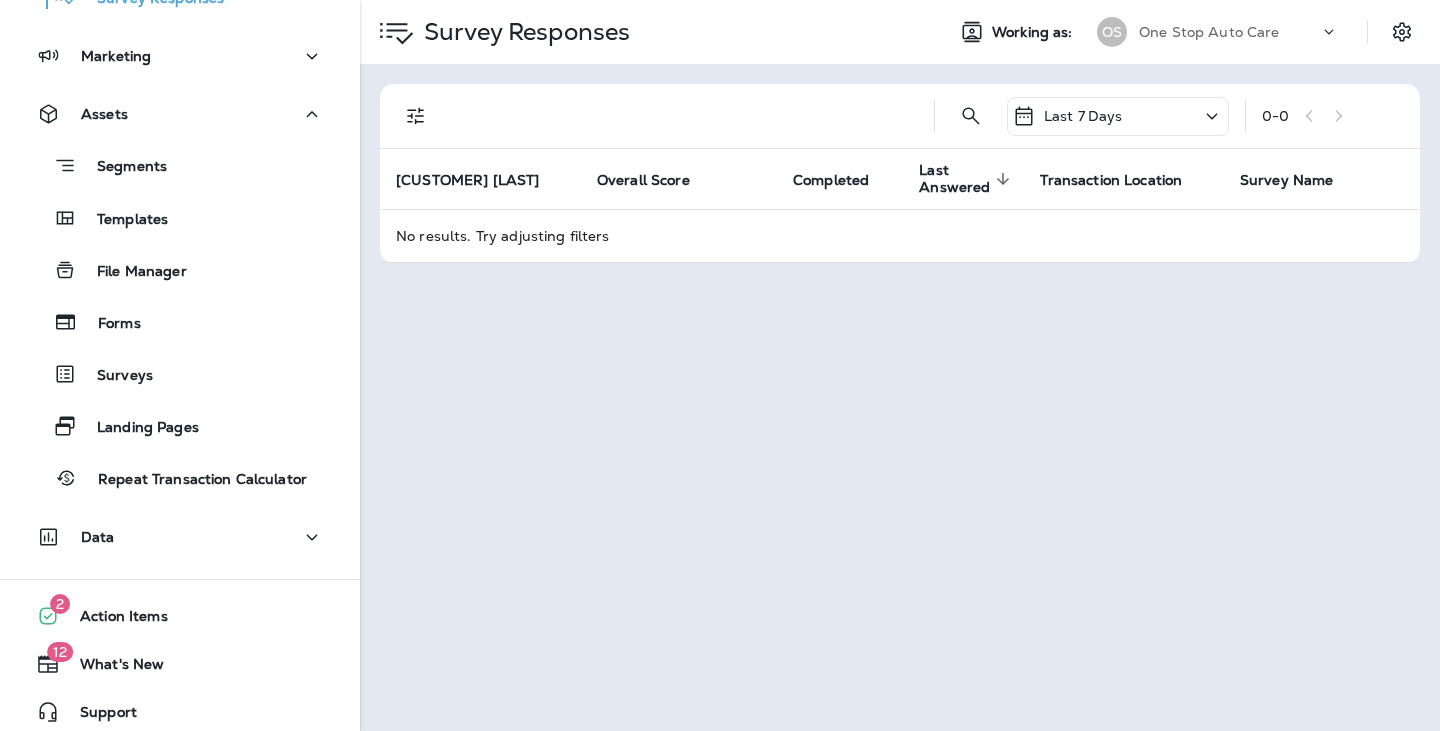 scroll, scrollTop: 328, scrollLeft: 0, axis: vertical 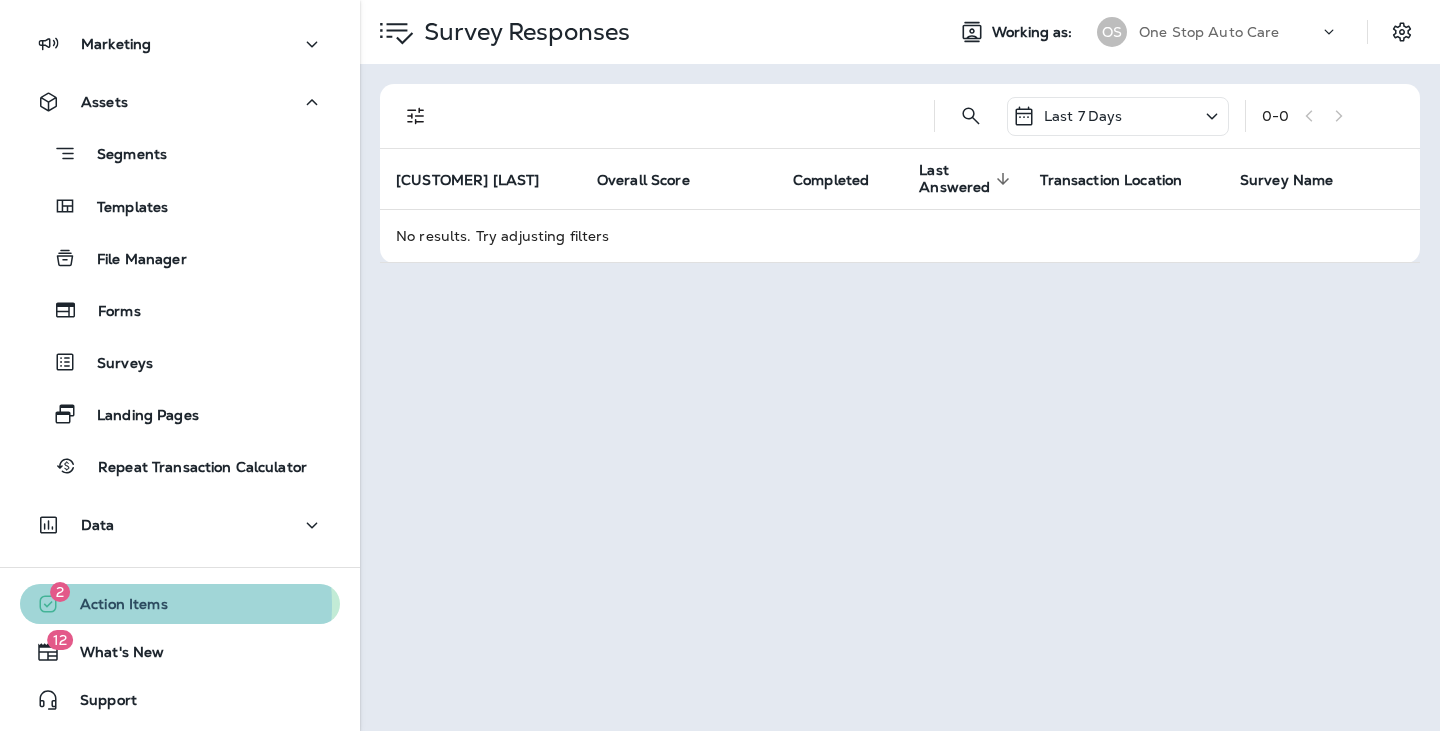 click on "Action Items" at bounding box center (114, 608) 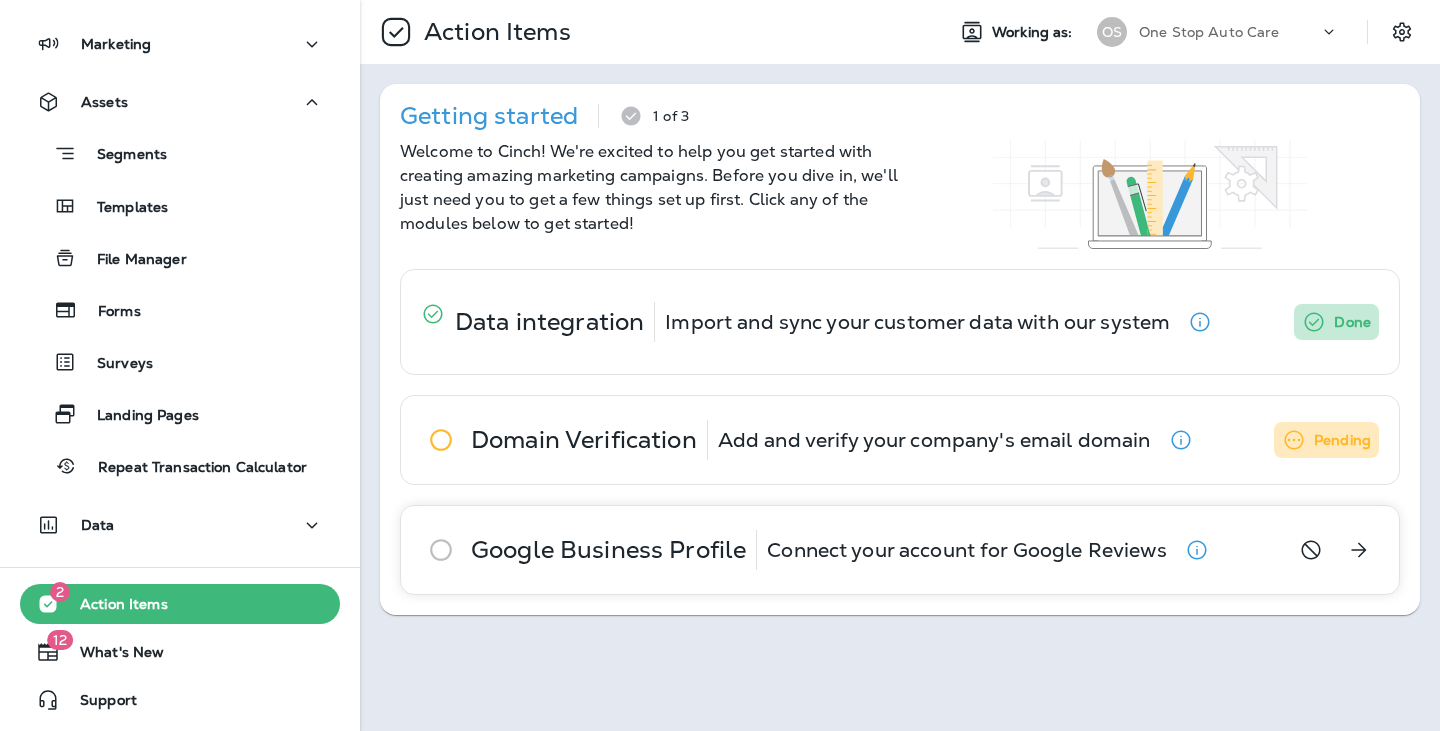 click on "Google Business Profile" at bounding box center [608, 550] 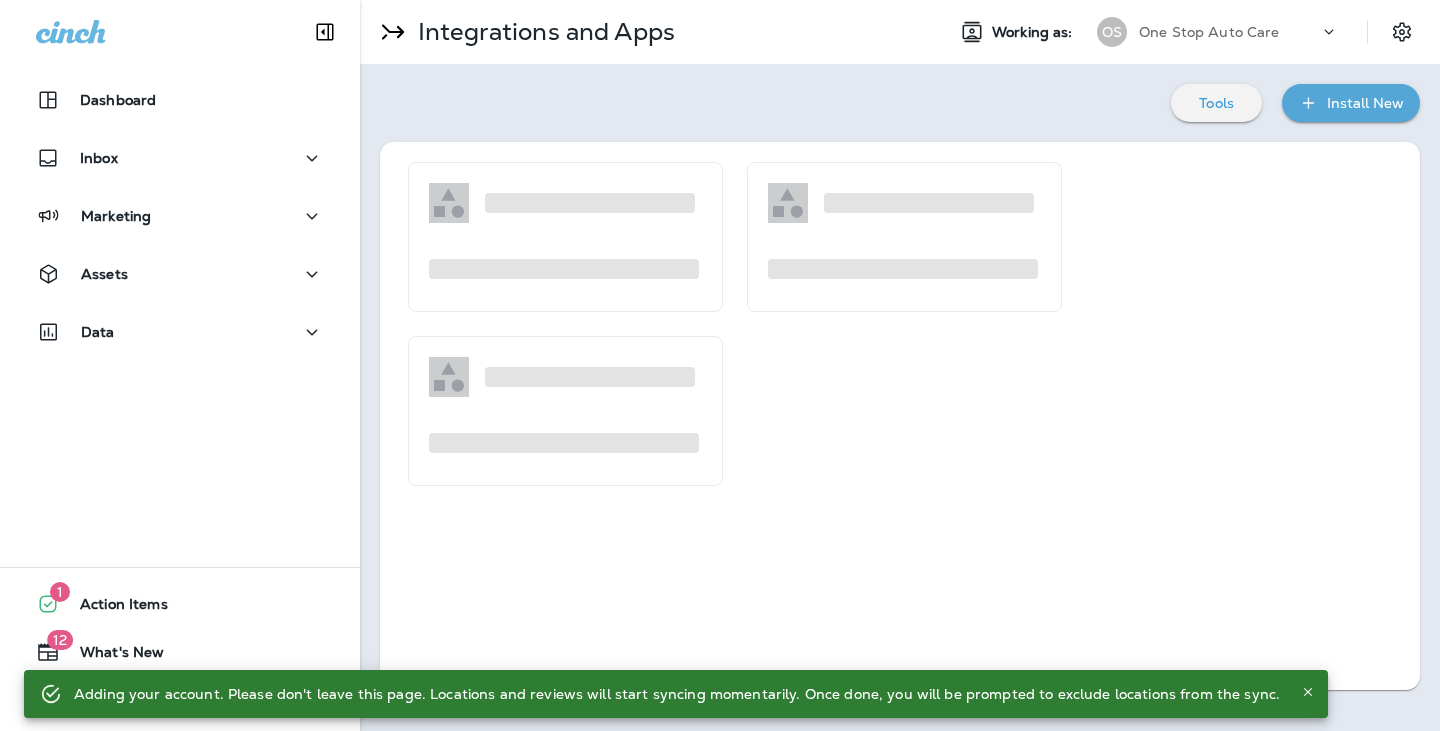 scroll, scrollTop: 0, scrollLeft: 0, axis: both 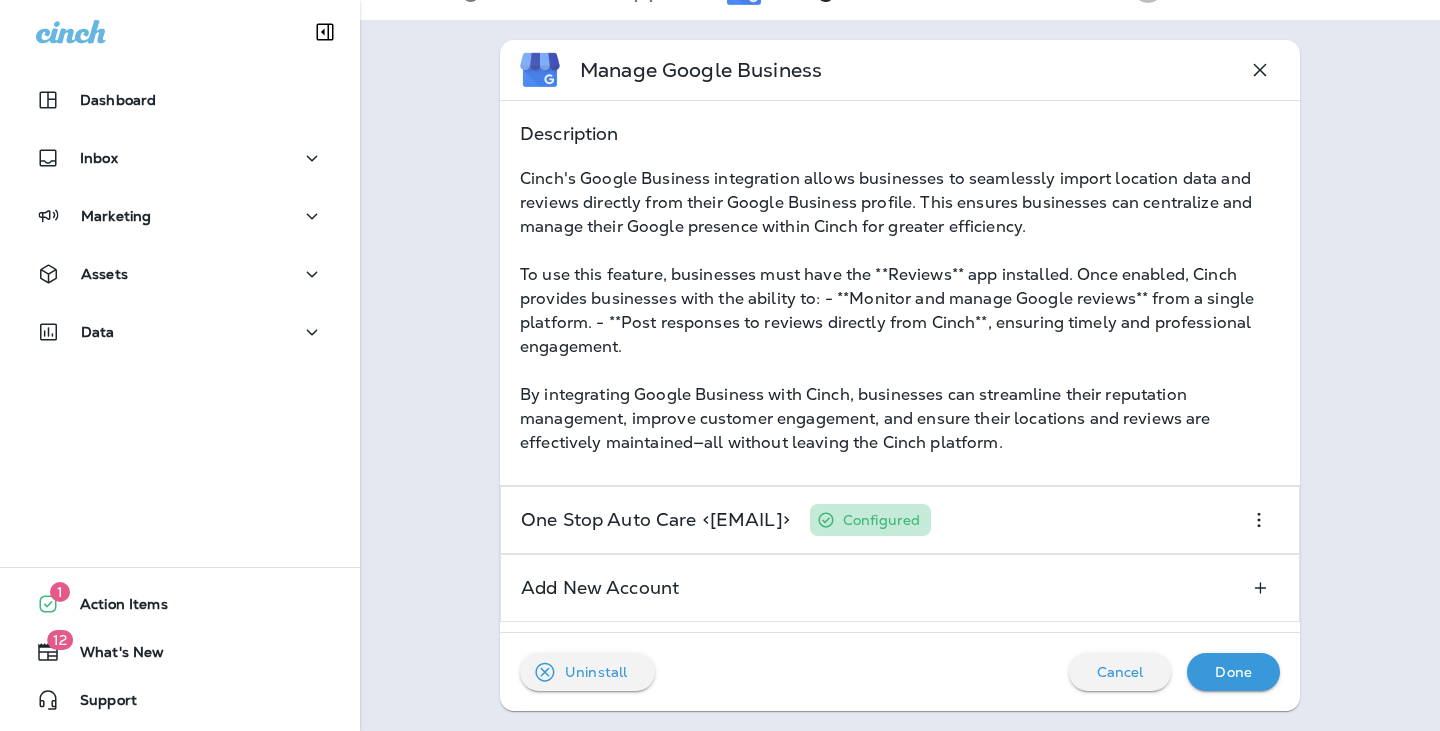 click on "Done" at bounding box center (1233, 672) 